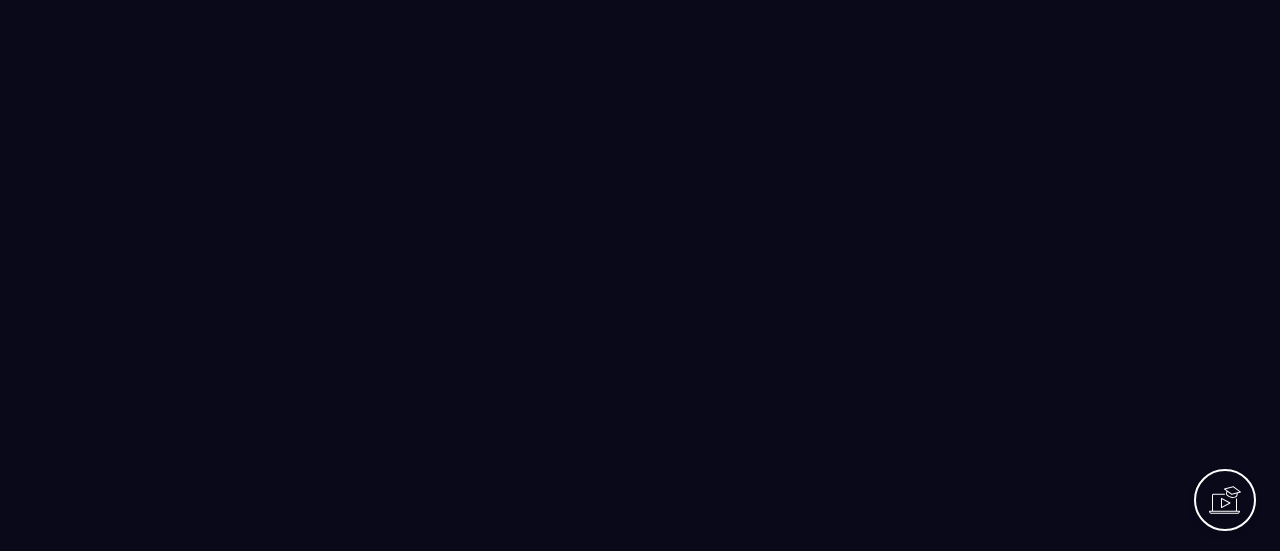 scroll, scrollTop: 0, scrollLeft: 0, axis: both 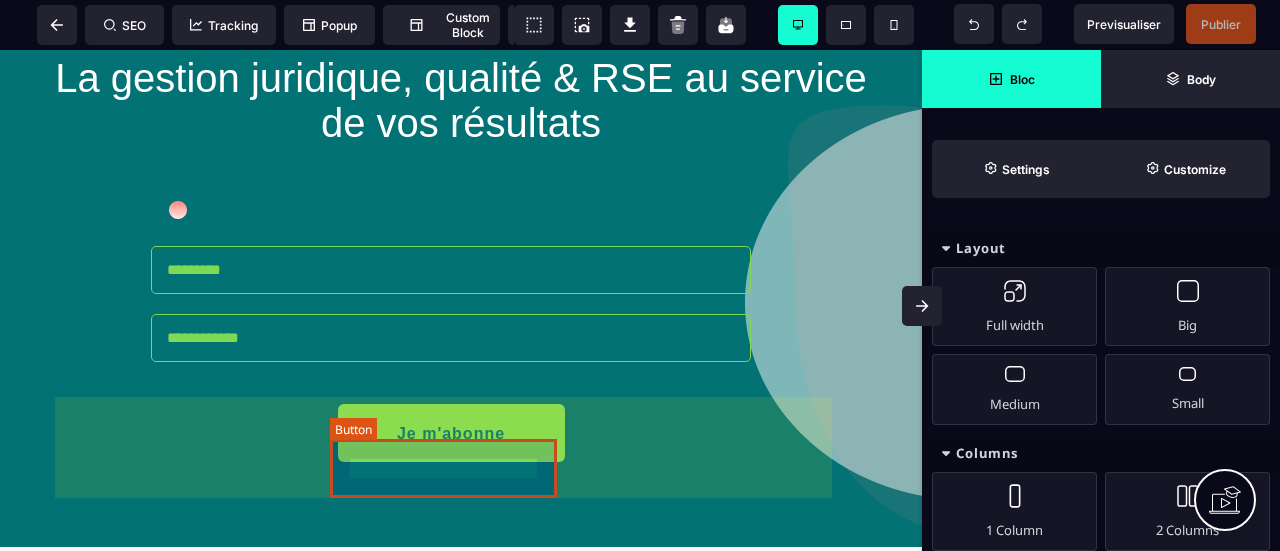 click on "Je m'abonne" at bounding box center (451, 433) 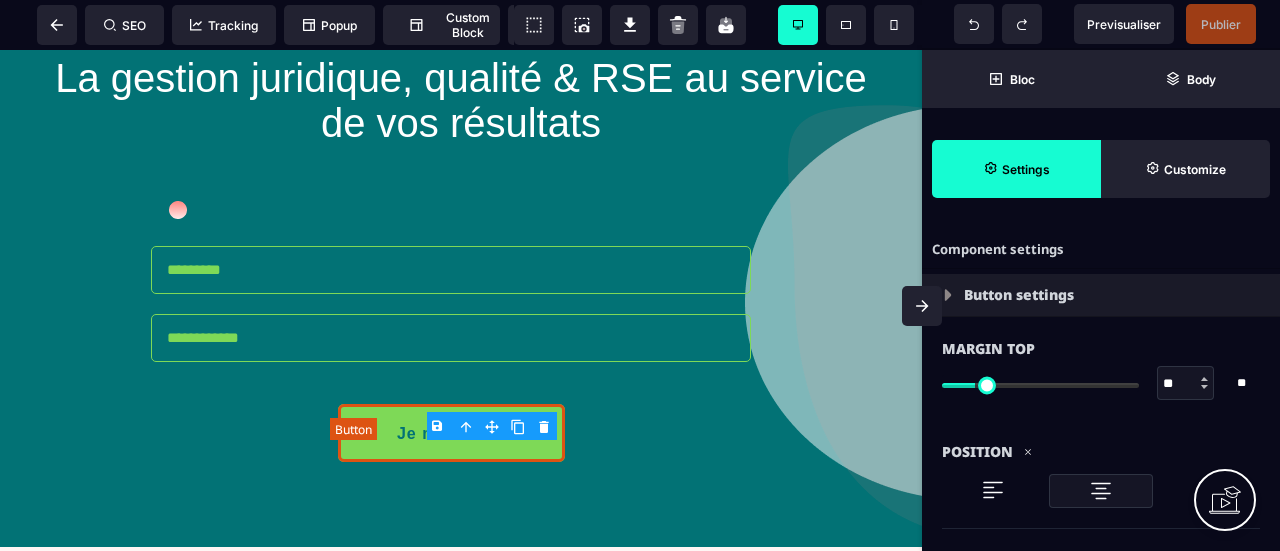 type on "**" 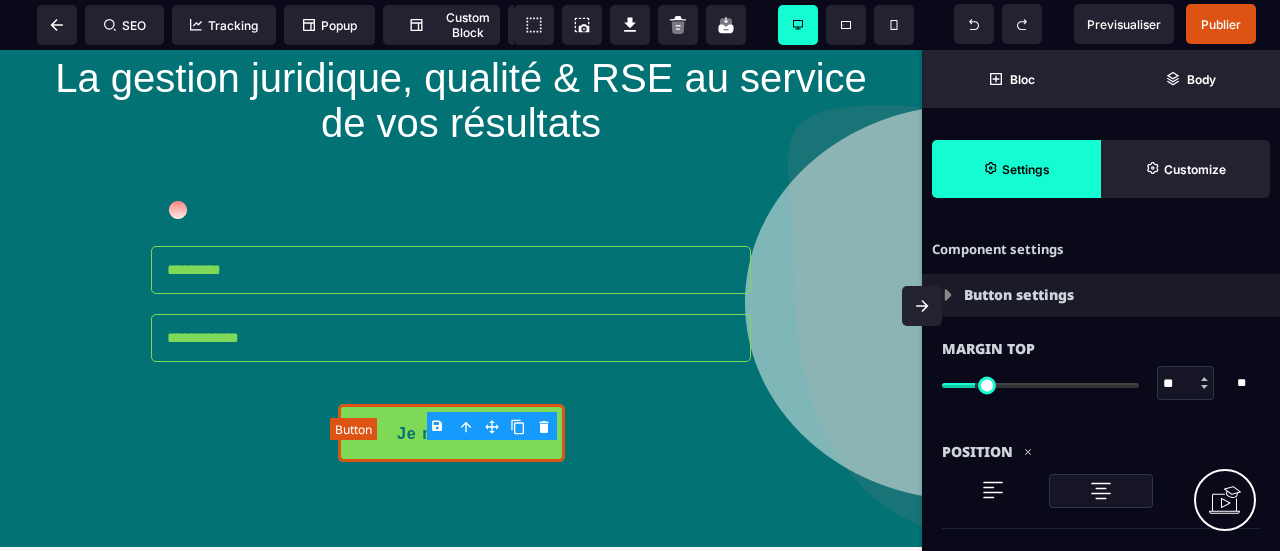 click on "Je m'abonne" at bounding box center (451, 433) 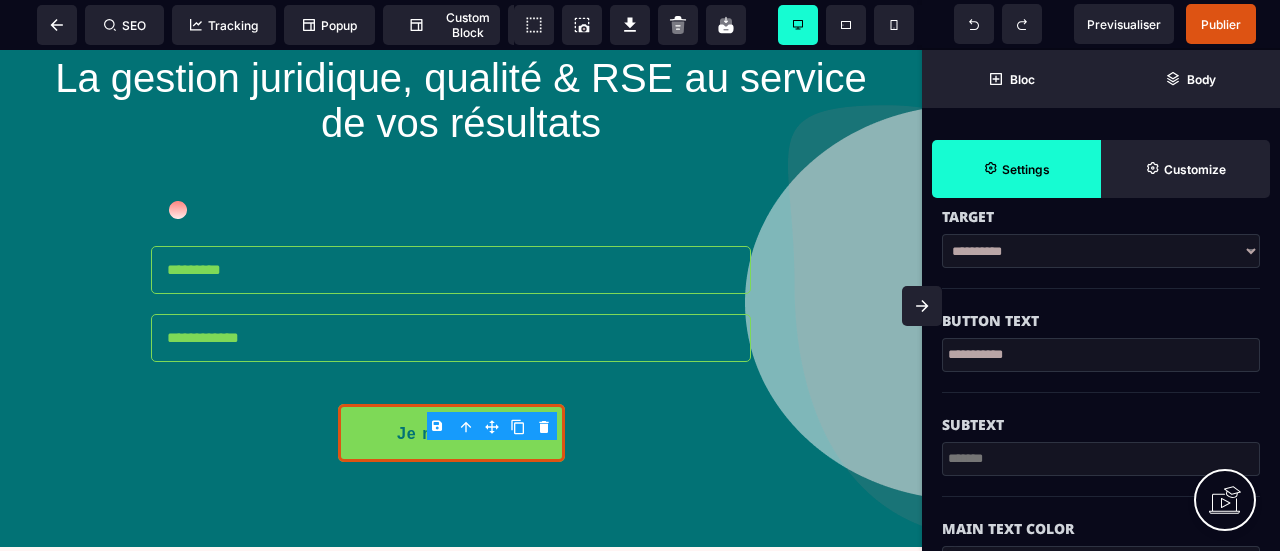 scroll, scrollTop: 700, scrollLeft: 0, axis: vertical 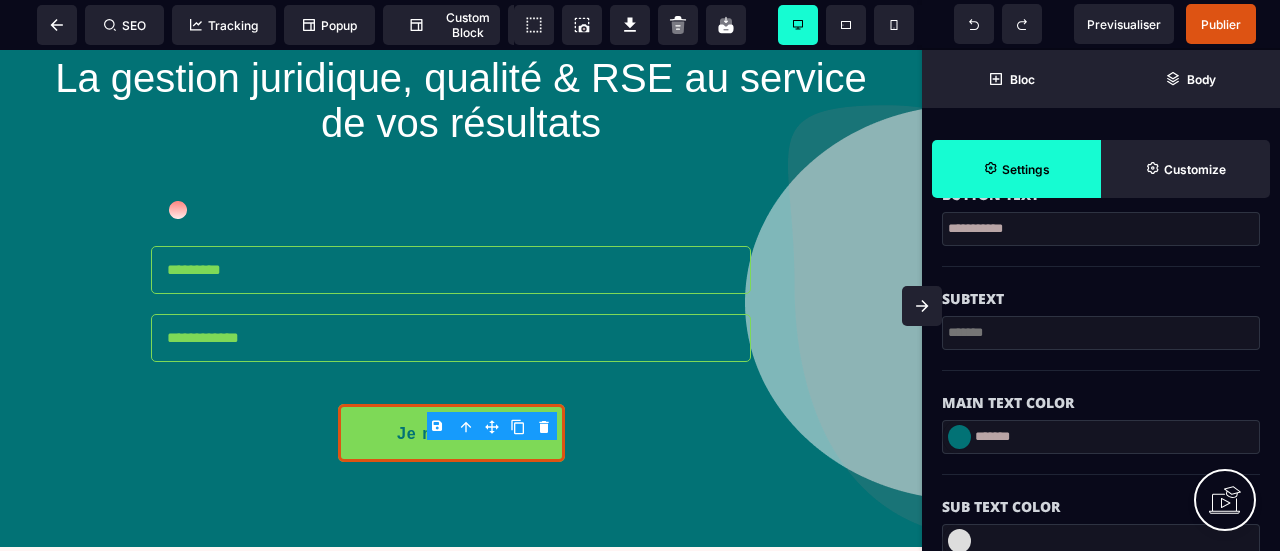 click on "**********" at bounding box center (1101, 229) 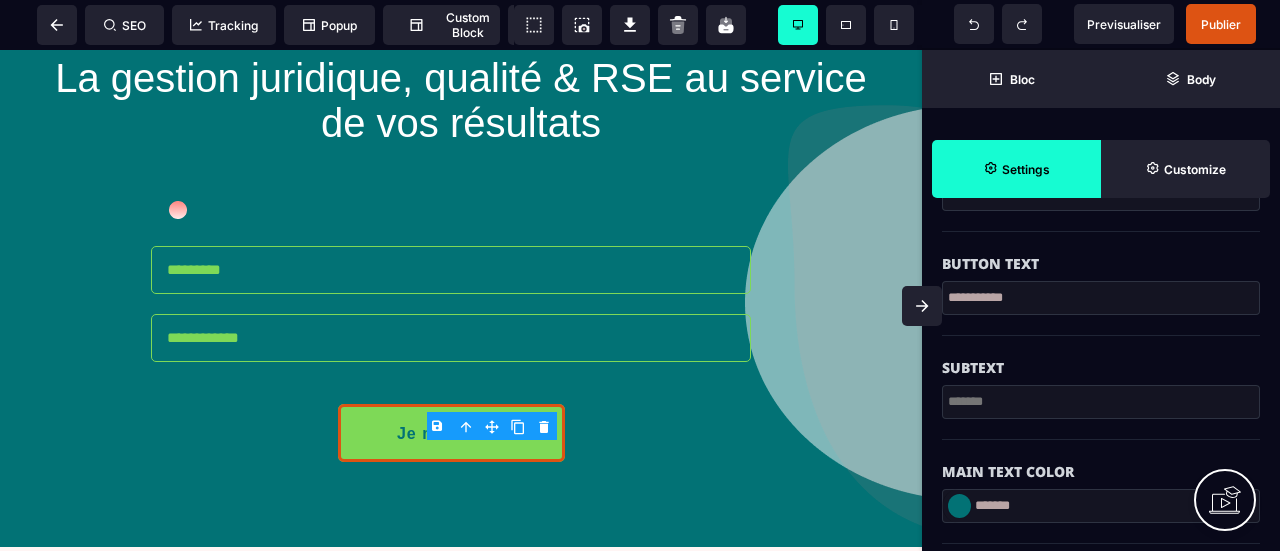 scroll, scrollTop: 600, scrollLeft: 0, axis: vertical 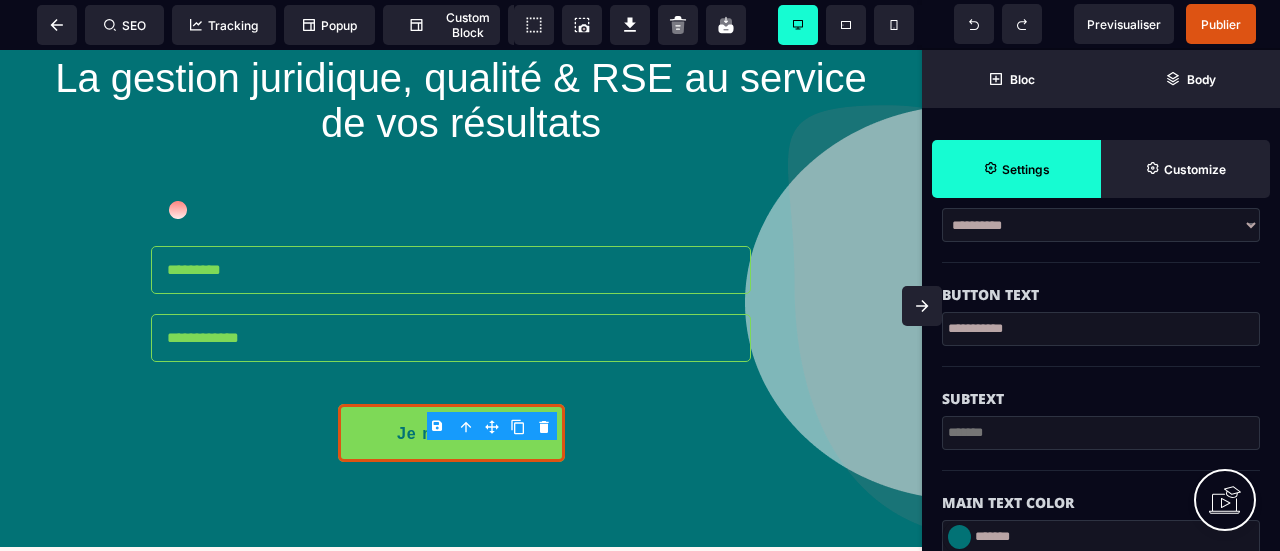 drag, startPoint x: 1056, startPoint y: 377, endPoint x: 920, endPoint y: 329, distance: 144.22205 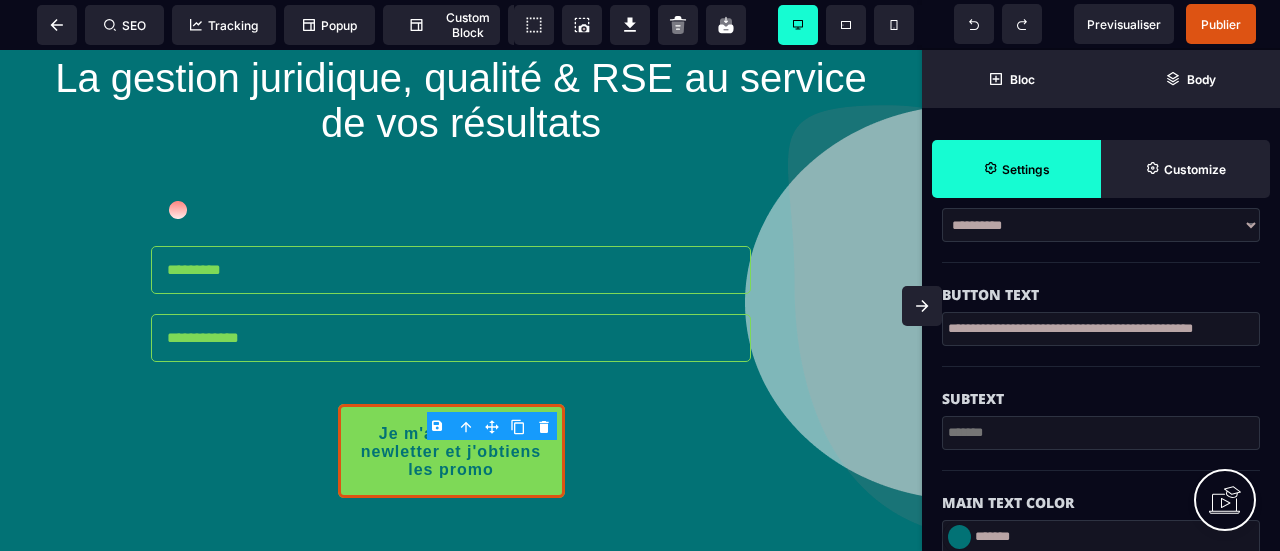 scroll, scrollTop: 0, scrollLeft: 0, axis: both 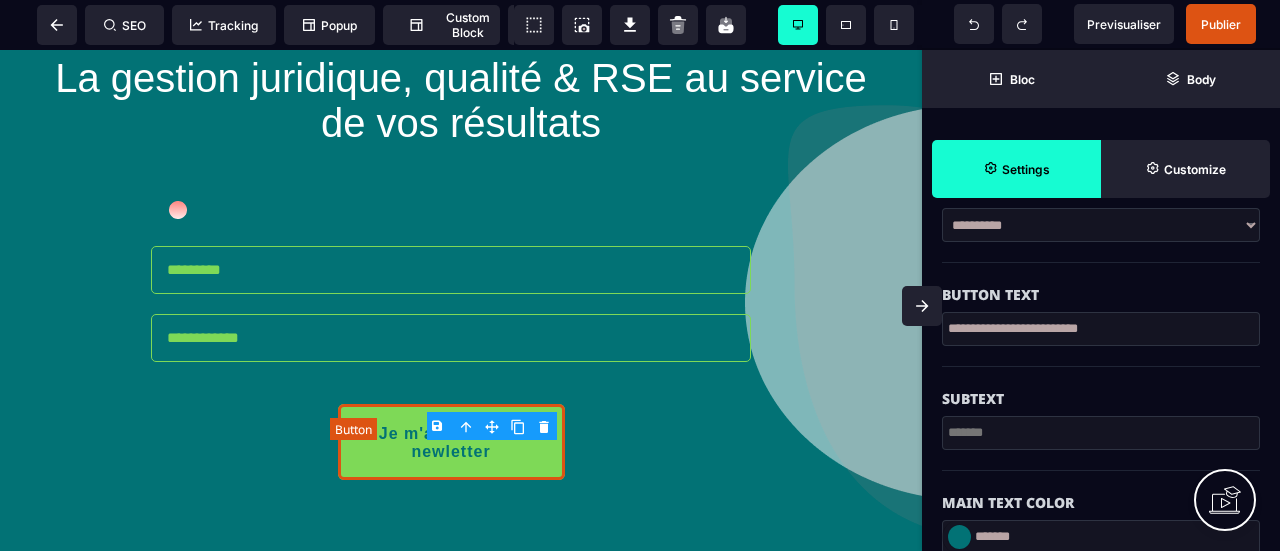 click on "Je m'abonne à la newletter" at bounding box center (451, 443) 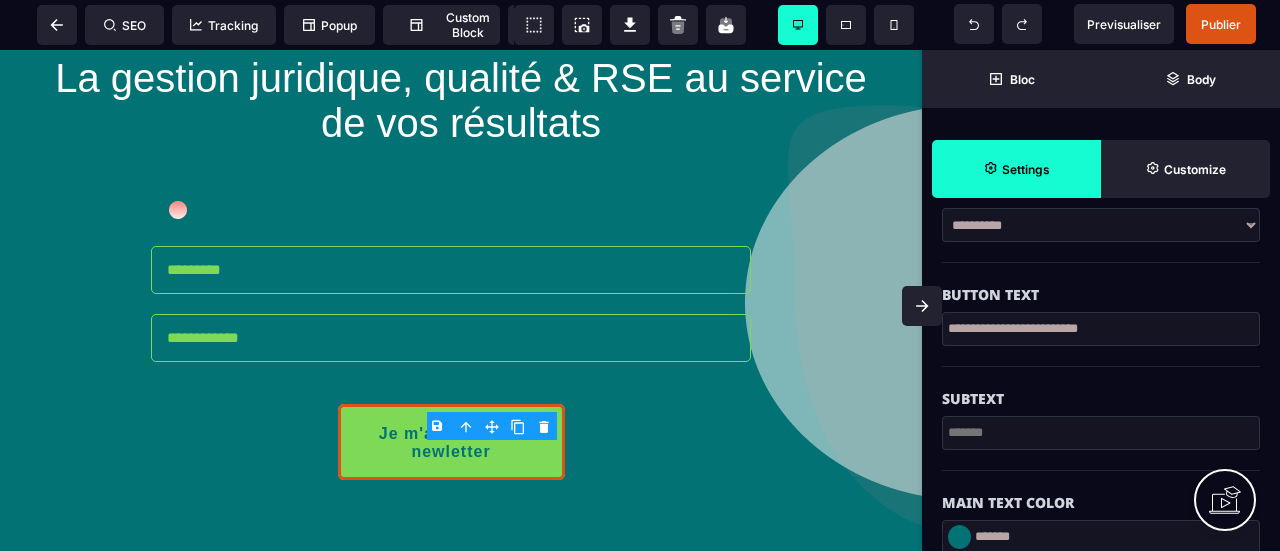 click on "**********" at bounding box center [1101, 329] 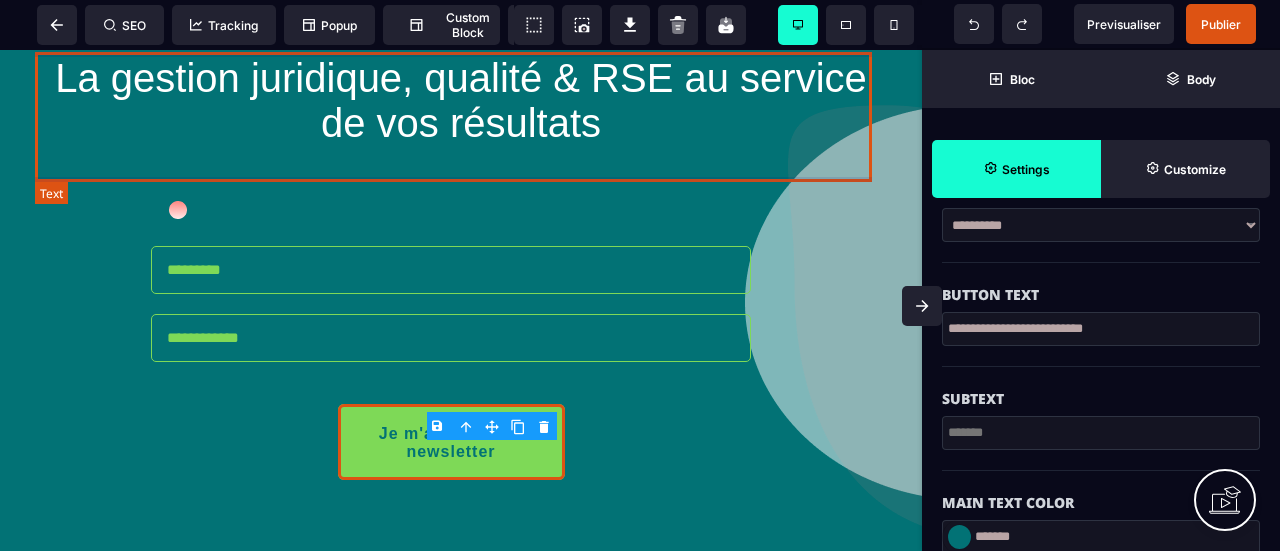 type on "**********" 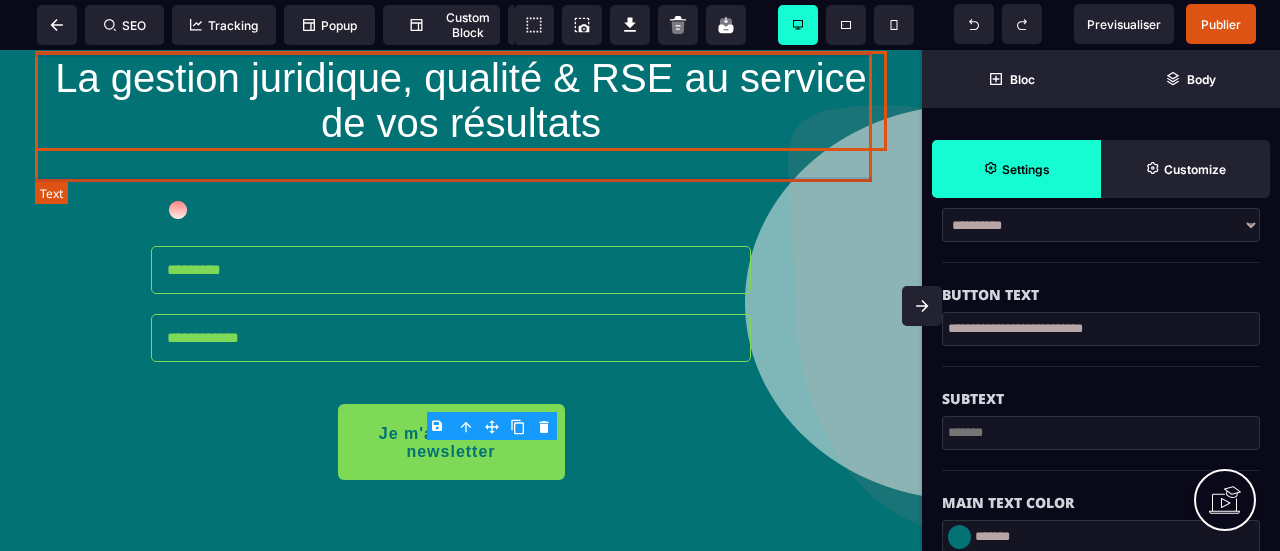 scroll, scrollTop: 0, scrollLeft: 0, axis: both 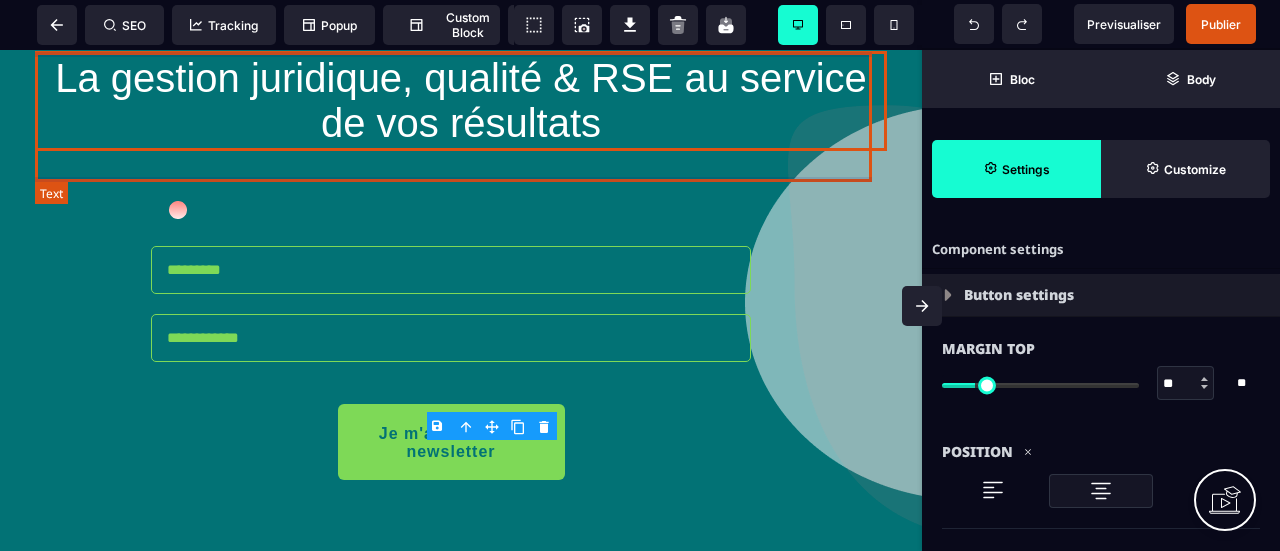 select on "***" 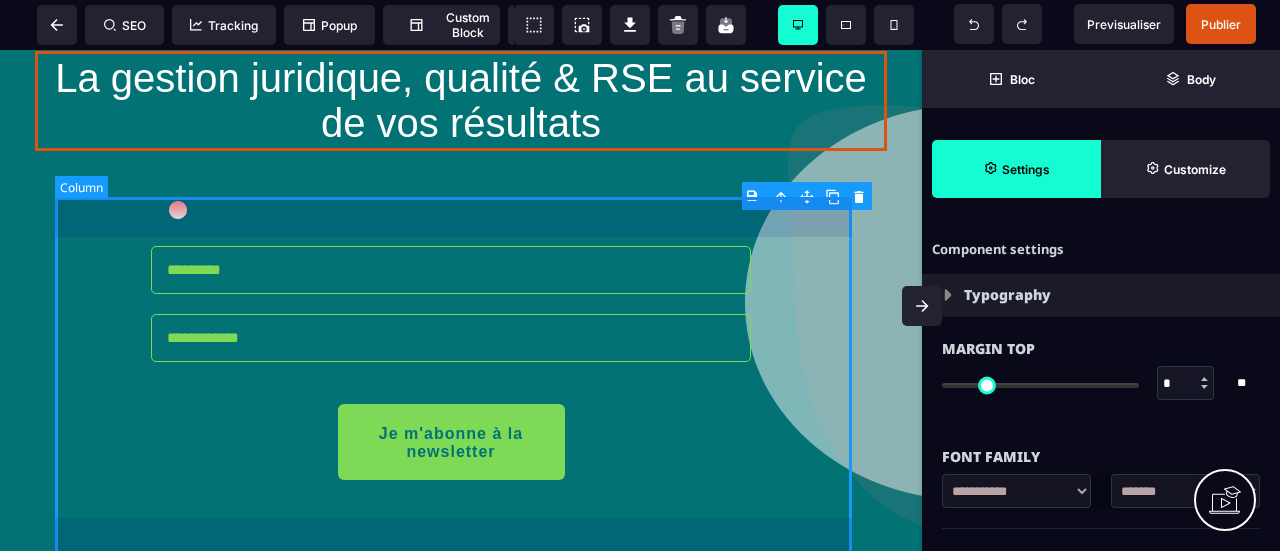 click on "Je m'abonne à la newsletter" at bounding box center (461, 343) 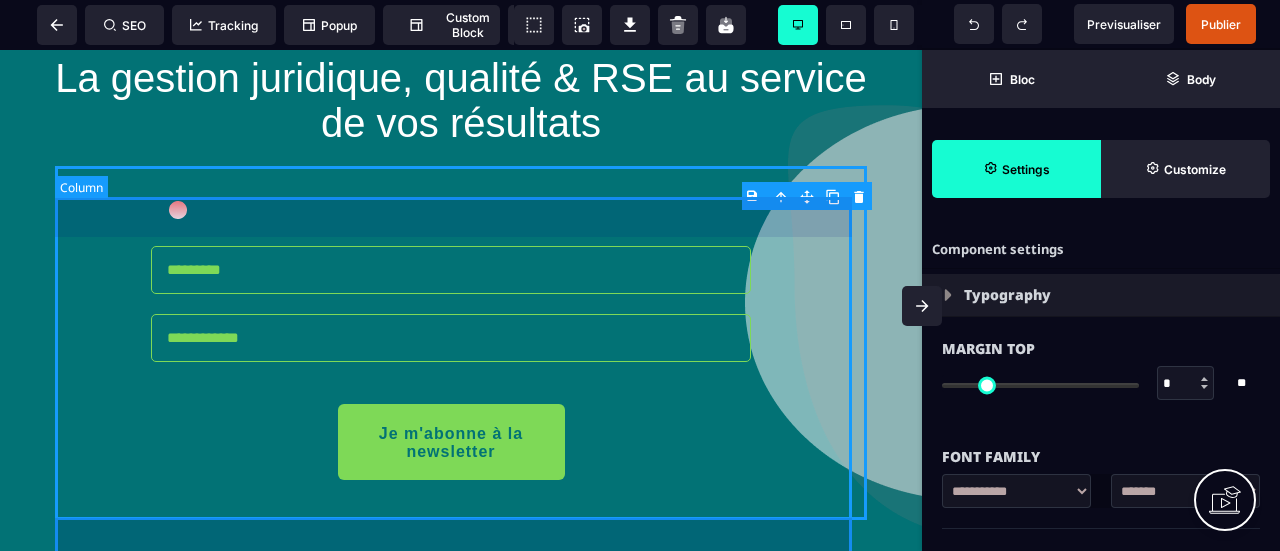 select on "**" 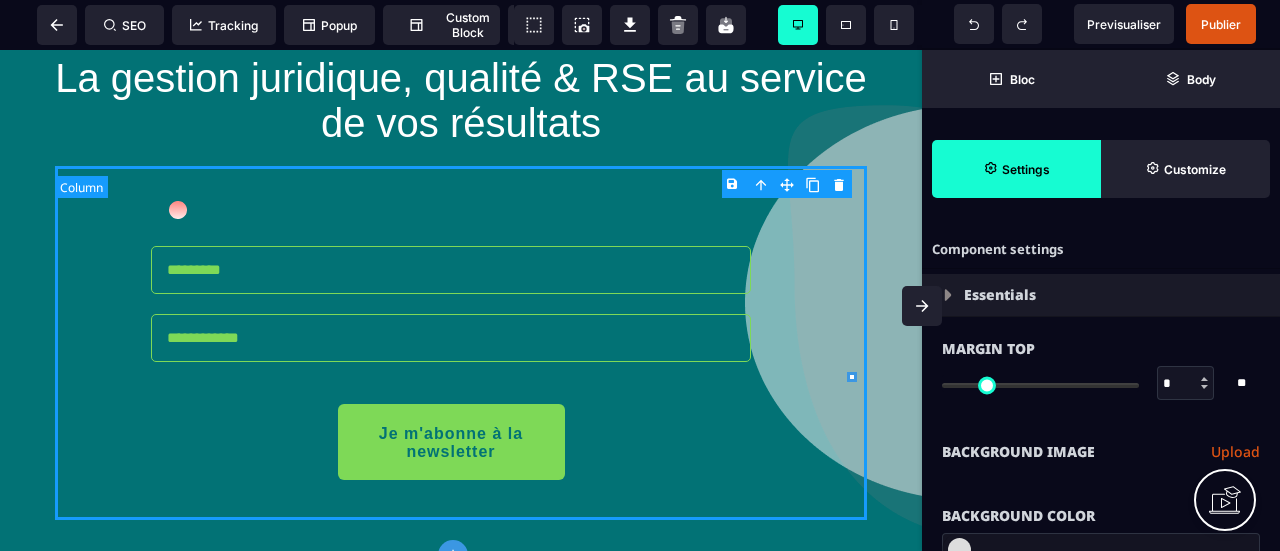 click on "Je m'abonne à la newsletter" at bounding box center (461, 343) 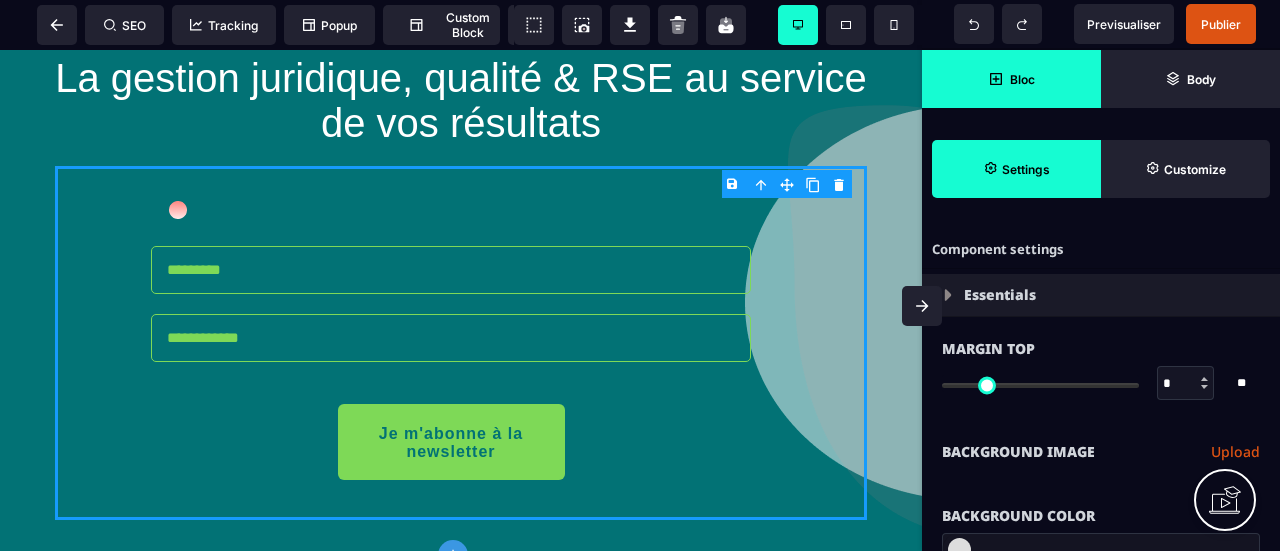 click on "Bloc" at bounding box center [1011, 79] 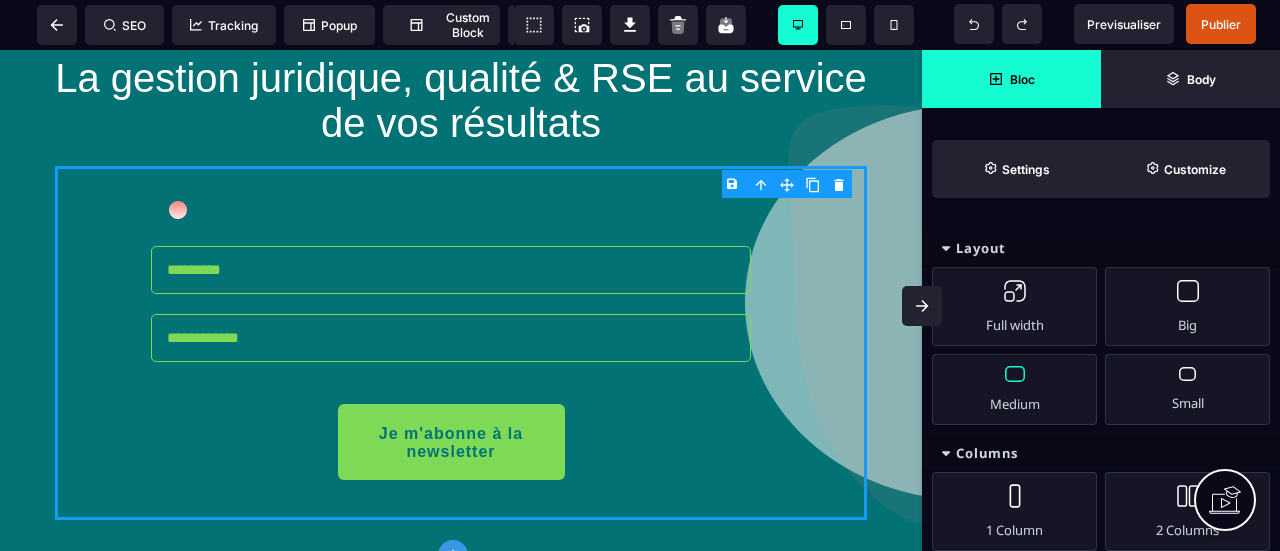 click on "Medium" at bounding box center (1014, 389) 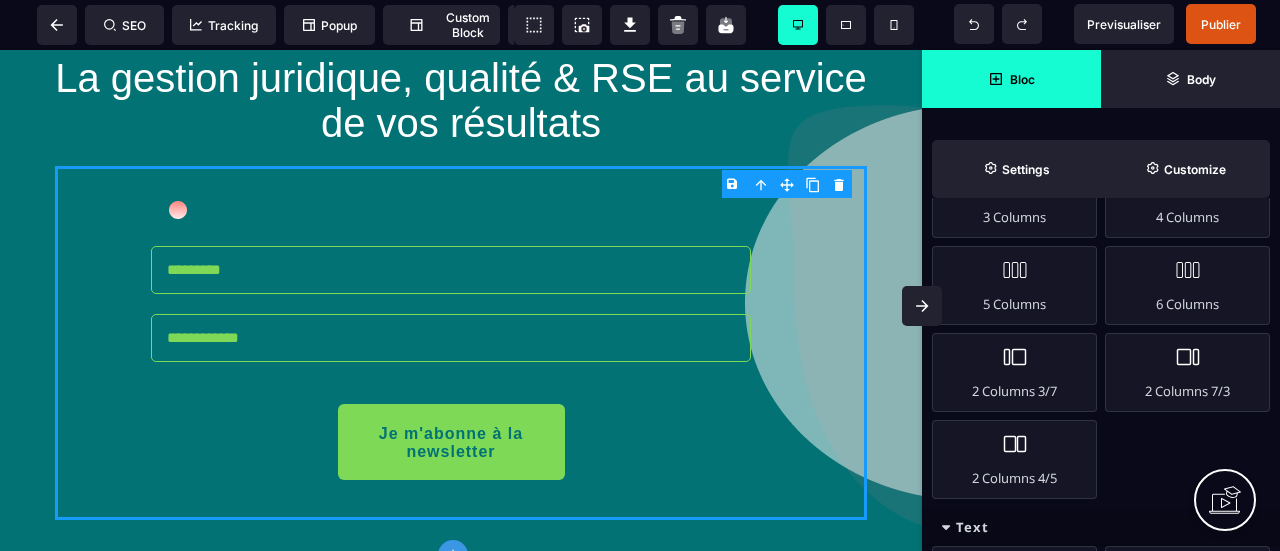 scroll, scrollTop: 100, scrollLeft: 0, axis: vertical 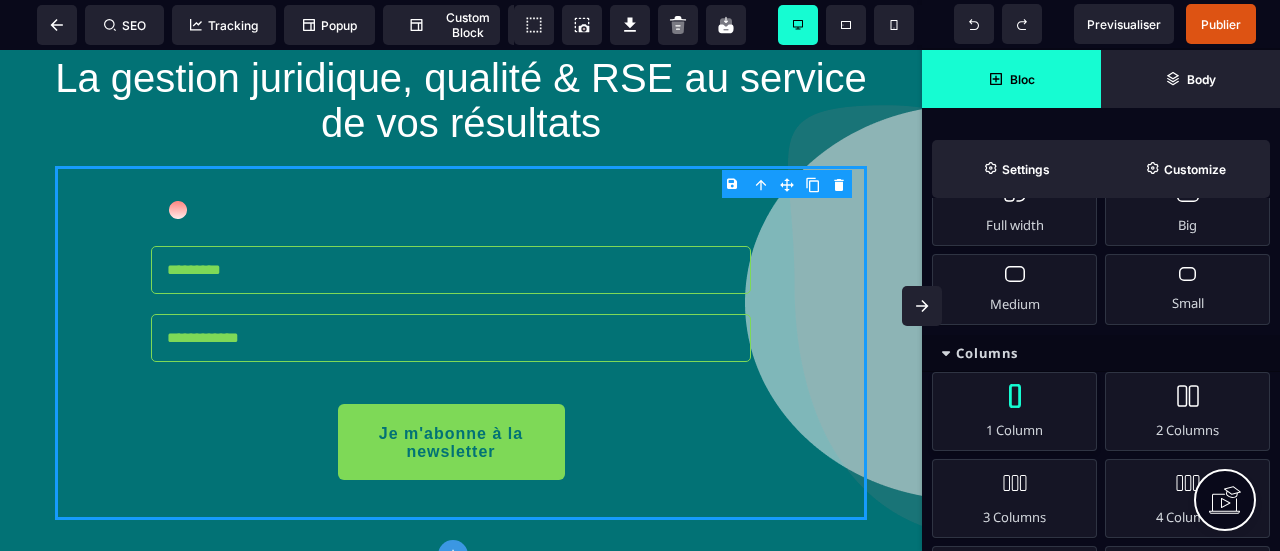 click on "1 Column" at bounding box center (1014, 411) 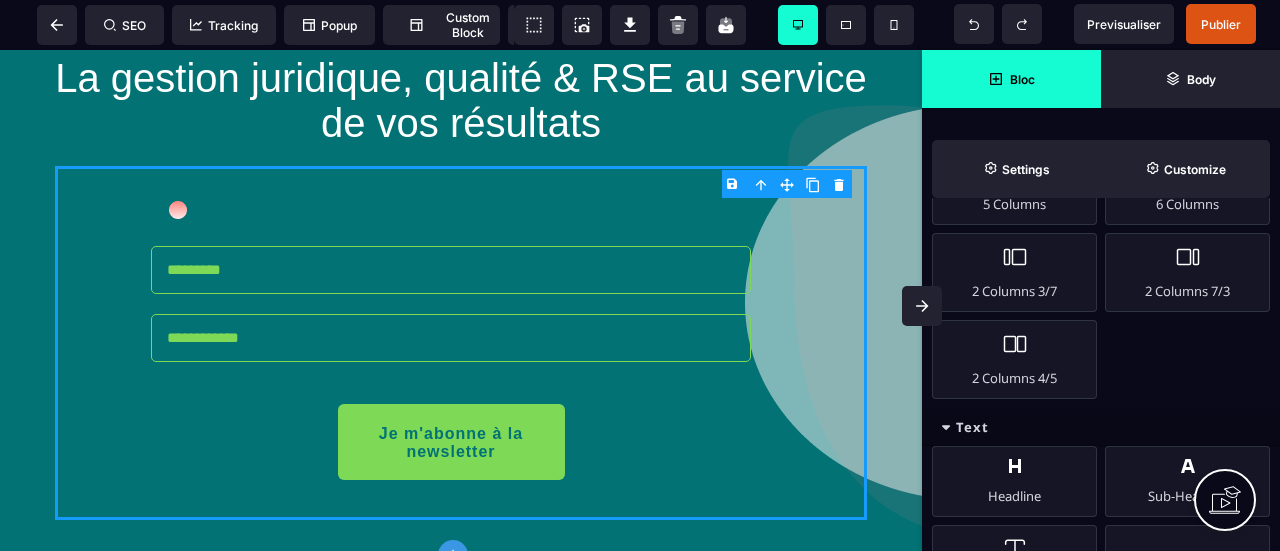 scroll, scrollTop: 600, scrollLeft: 0, axis: vertical 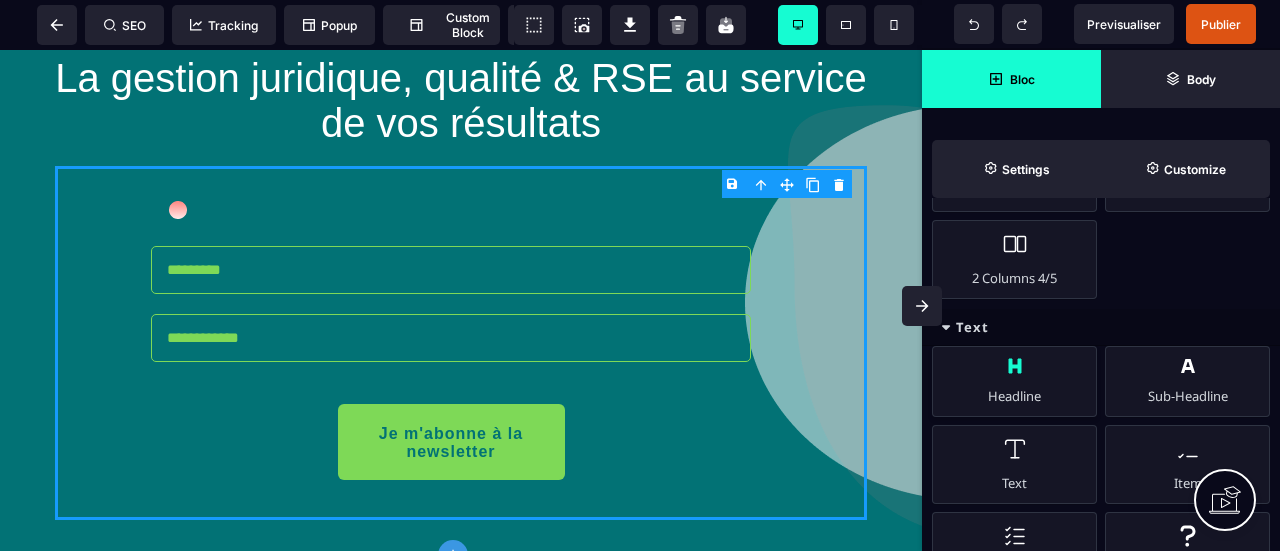 click on "Headline" at bounding box center [1014, 381] 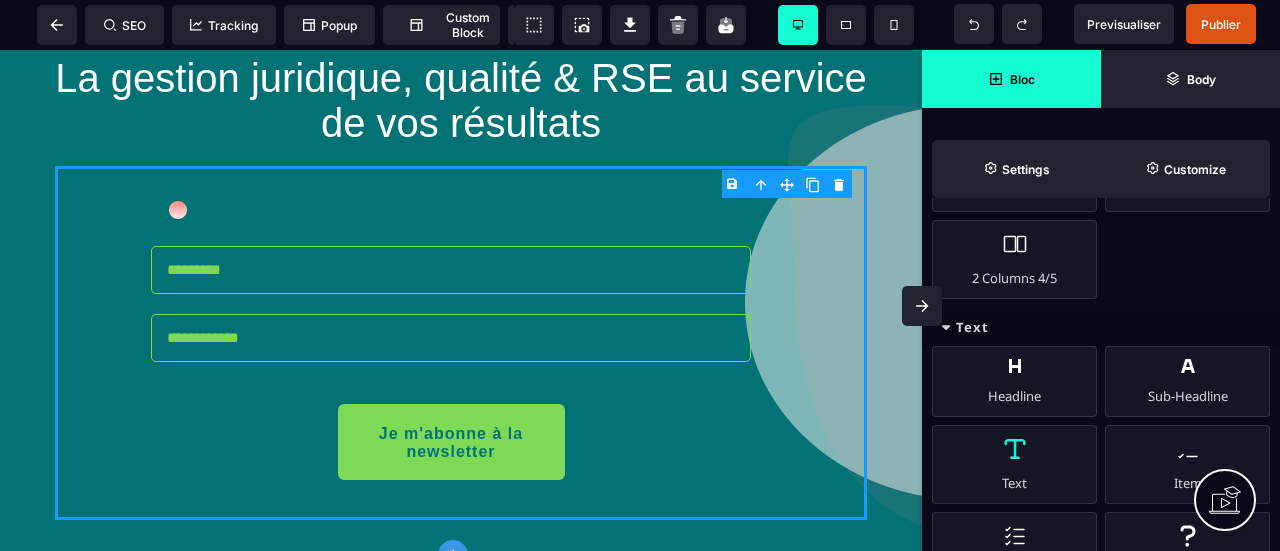 click on "Text" at bounding box center [1014, 464] 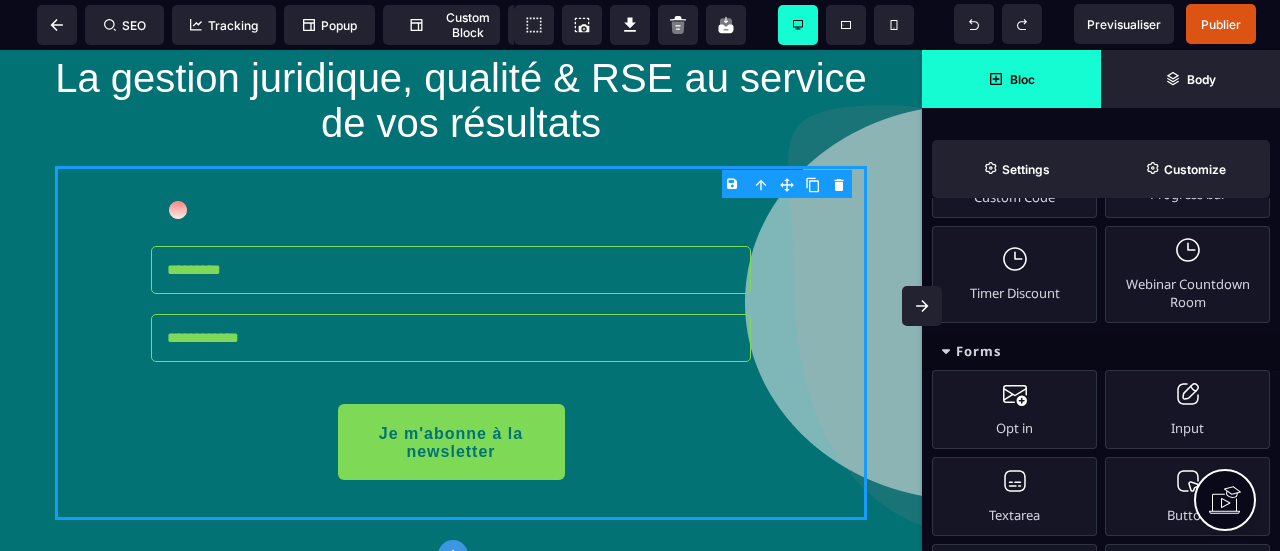 scroll, scrollTop: 918, scrollLeft: 0, axis: vertical 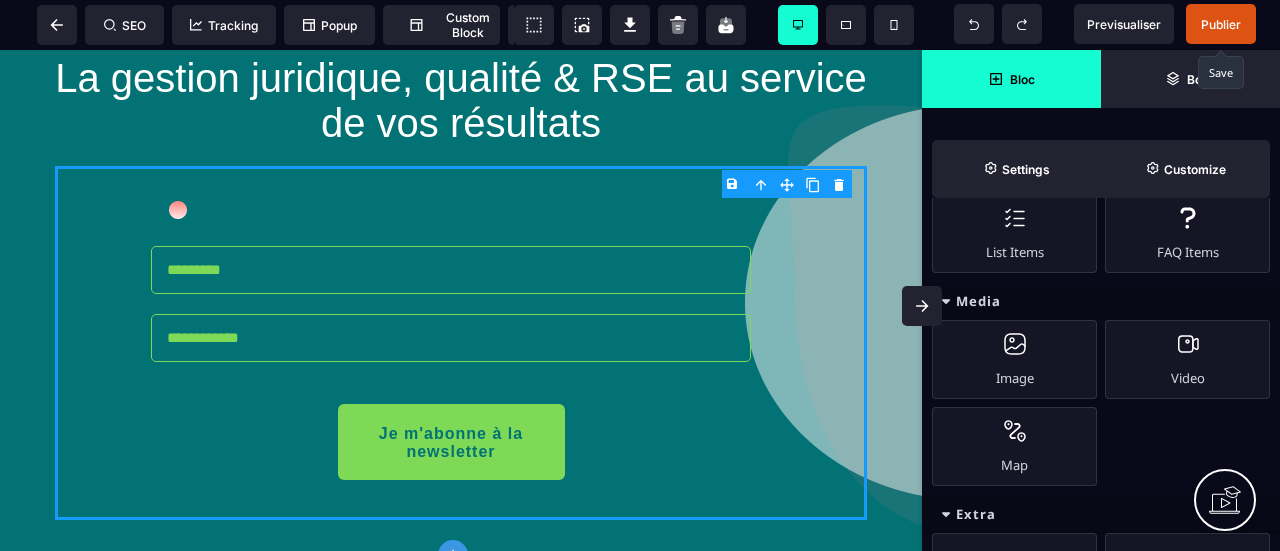 click on "Publier" at bounding box center [1221, 24] 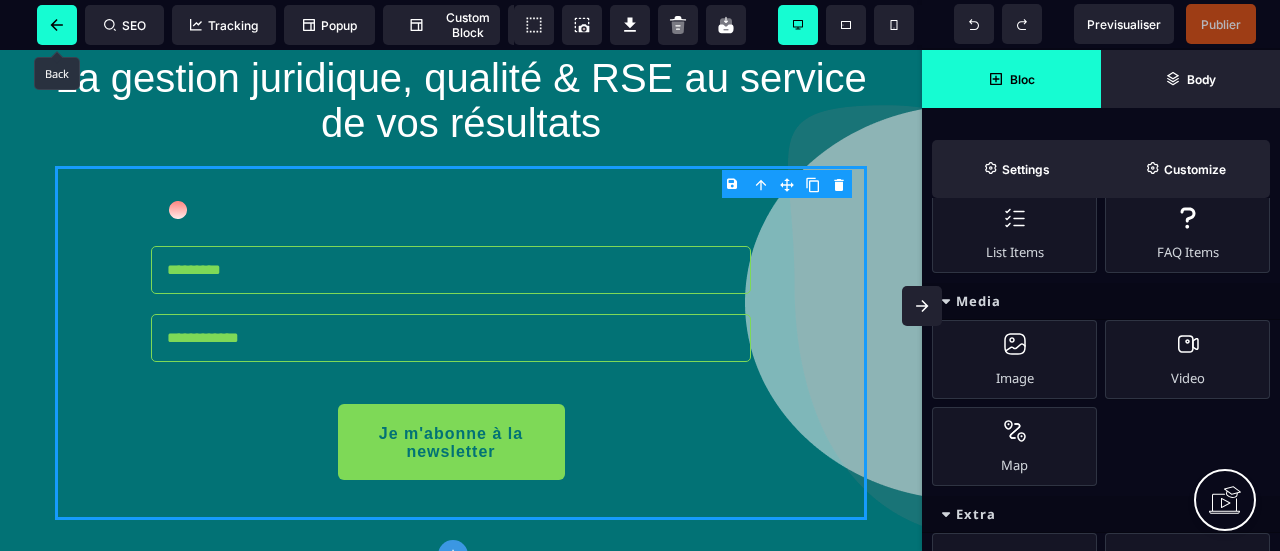 click 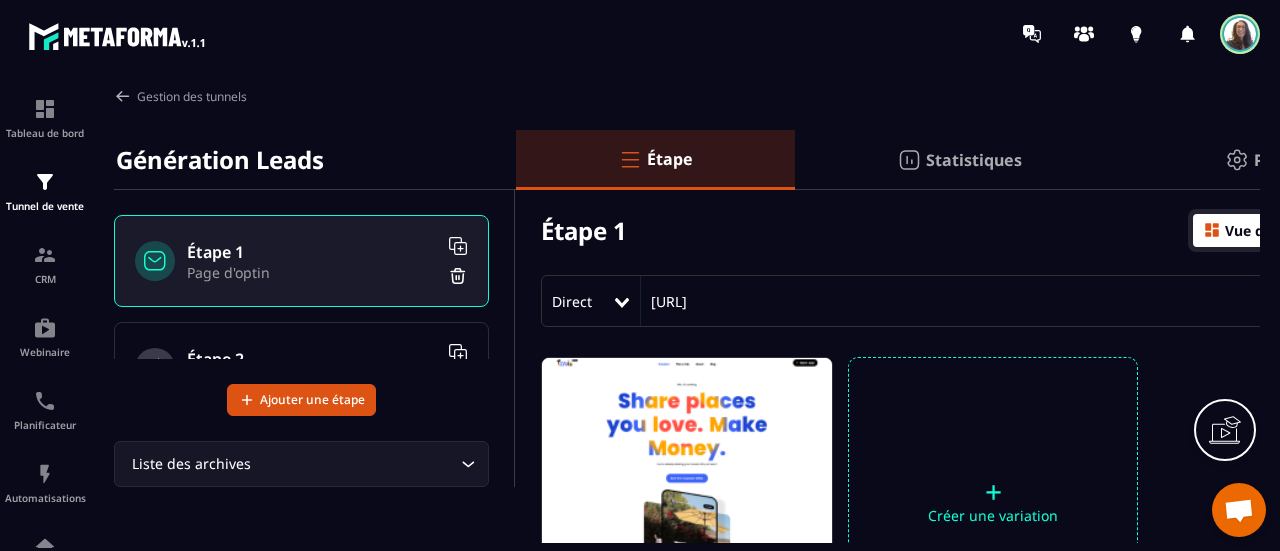 scroll, scrollTop: 248, scrollLeft: 0, axis: vertical 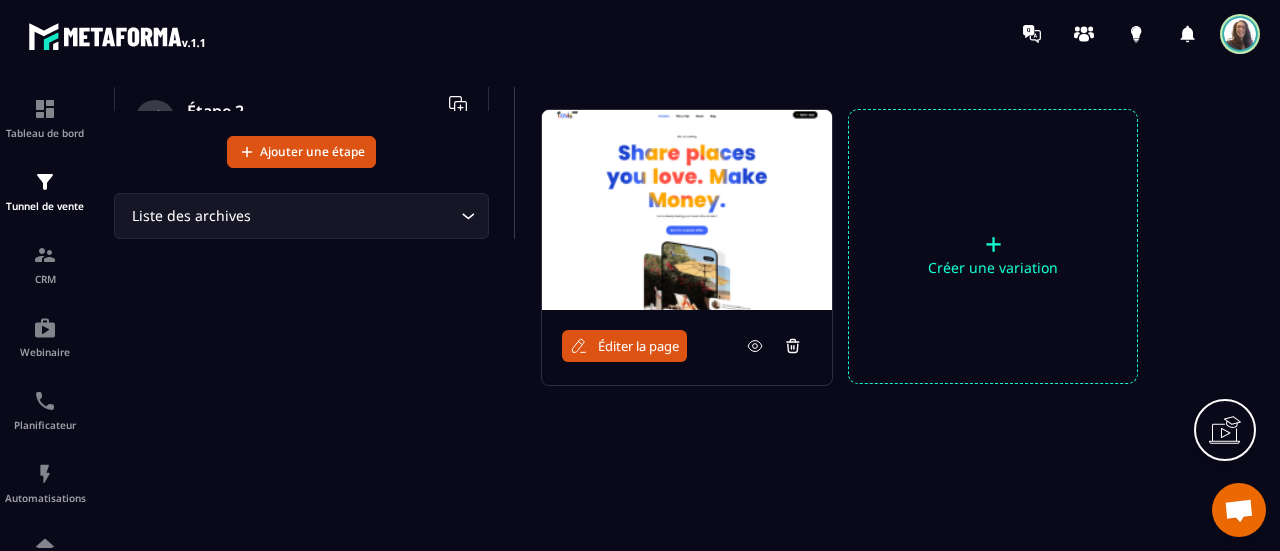 click 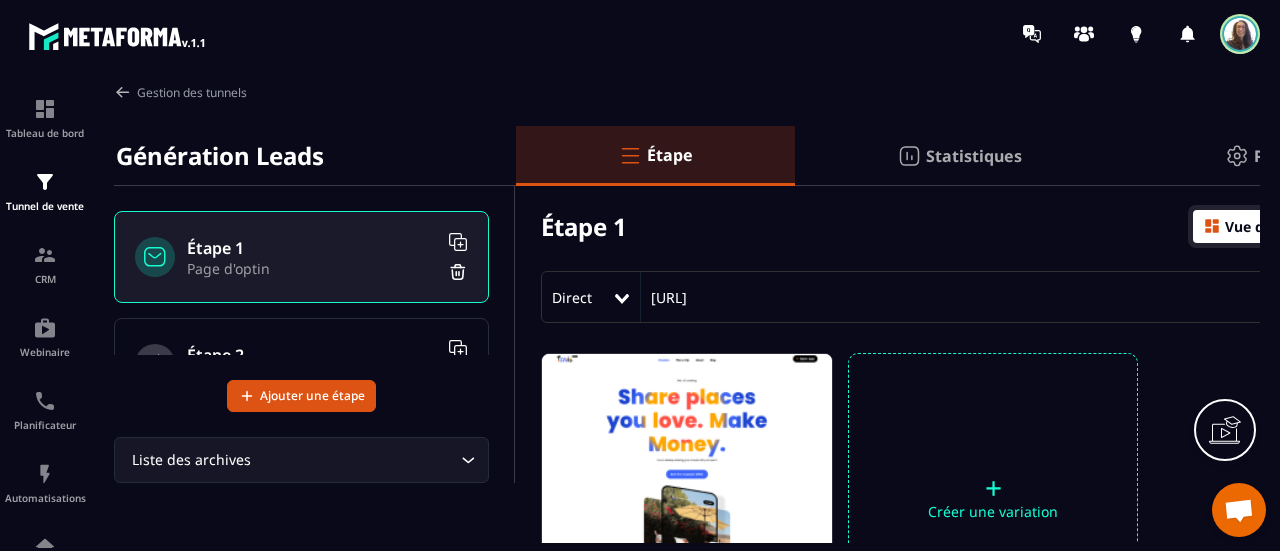scroll, scrollTop: 0, scrollLeft: 0, axis: both 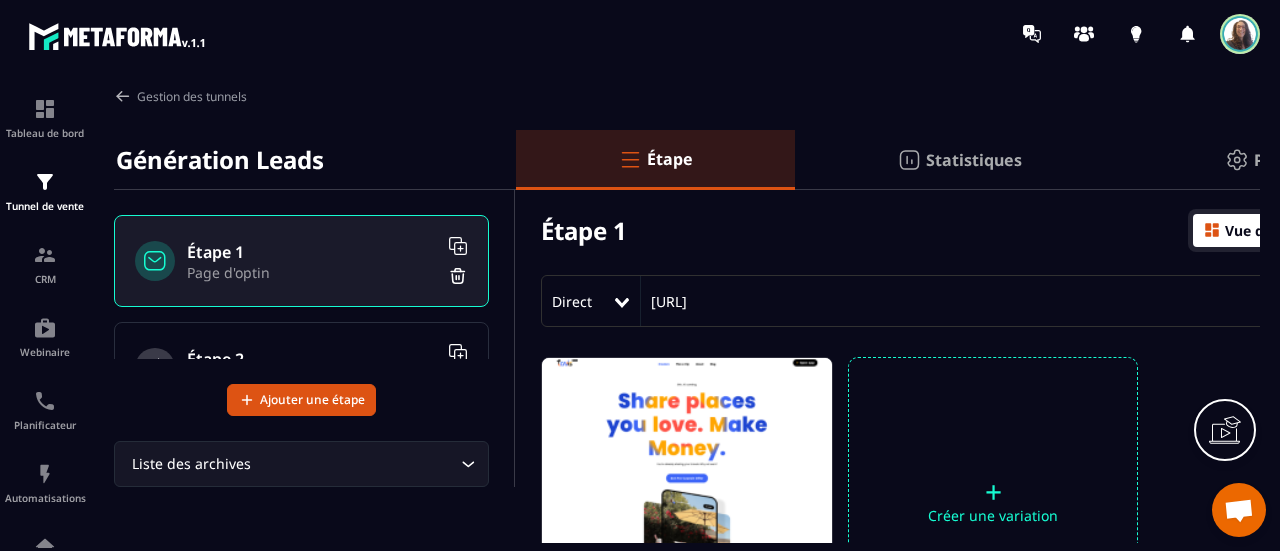click at bounding box center (1212, 230) 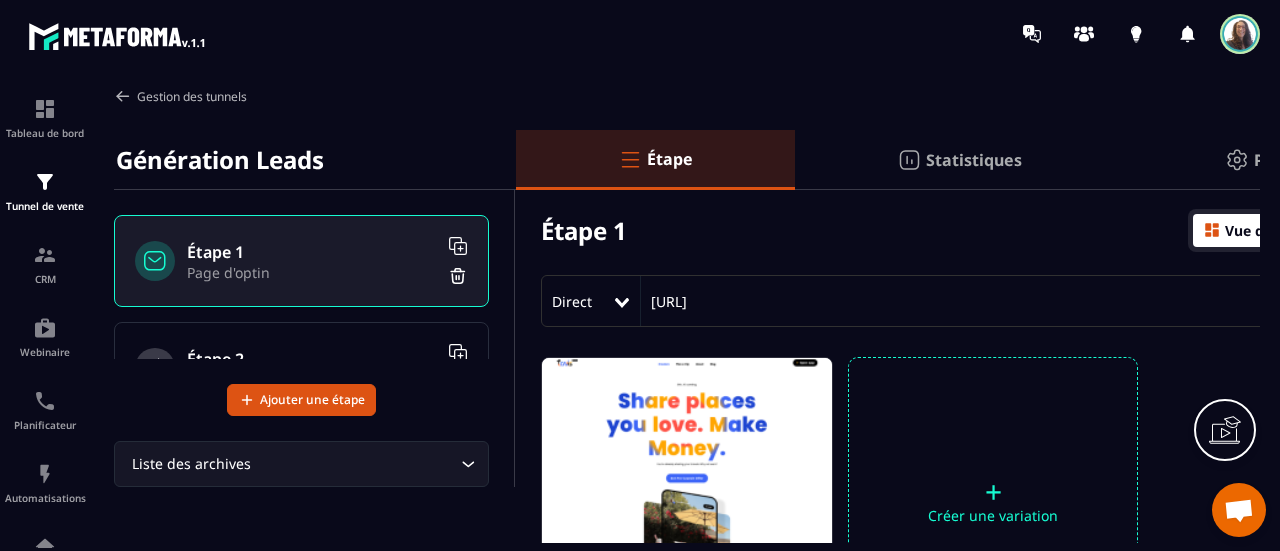 click at bounding box center (123, 96) 